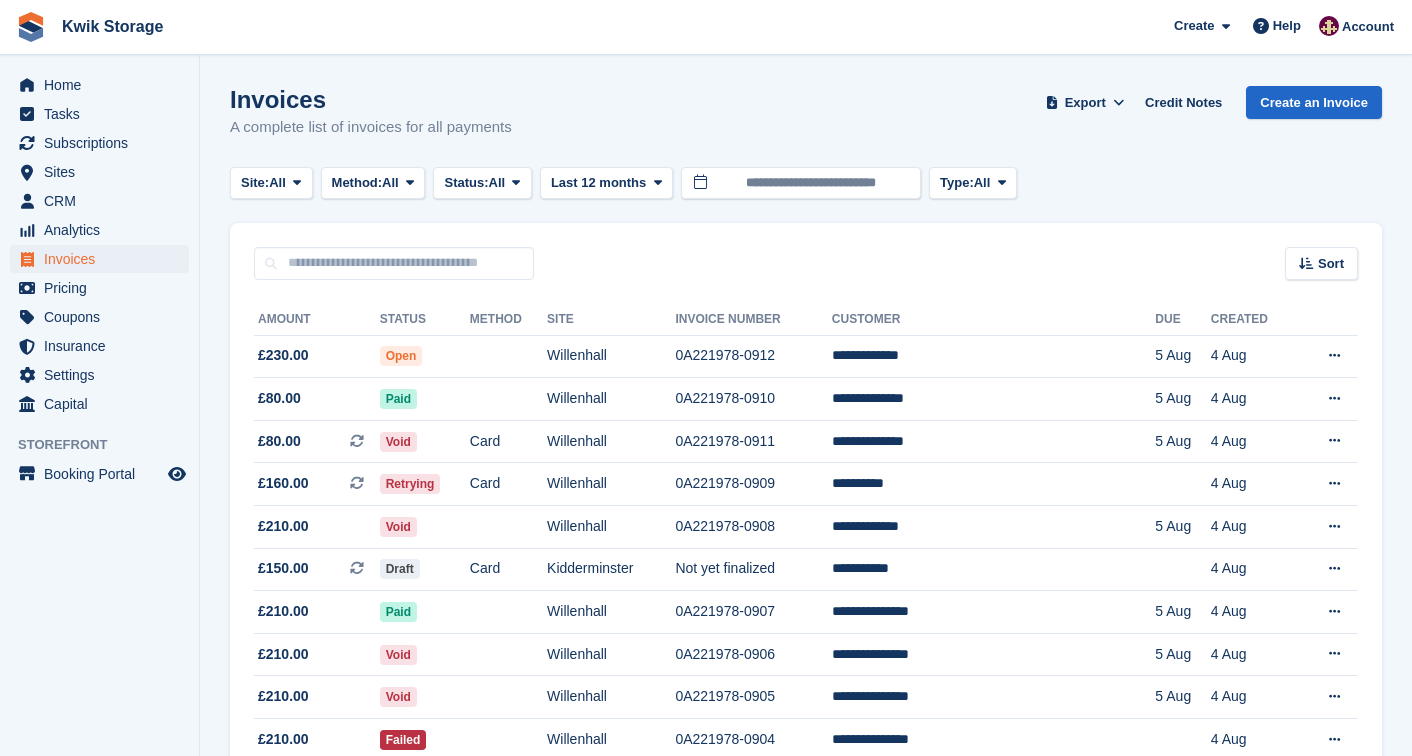 scroll, scrollTop: 0, scrollLeft: 0, axis: both 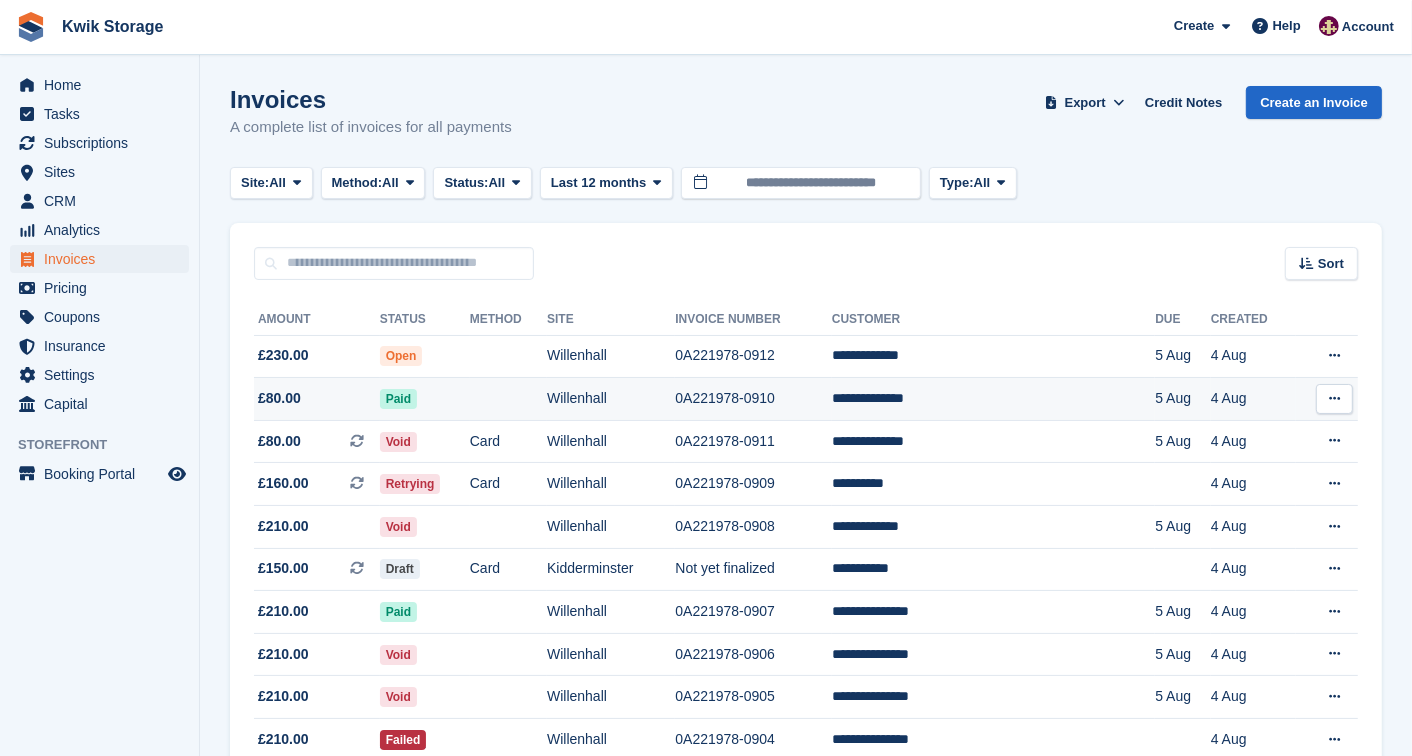 click on "£80.00" at bounding box center (317, 398) 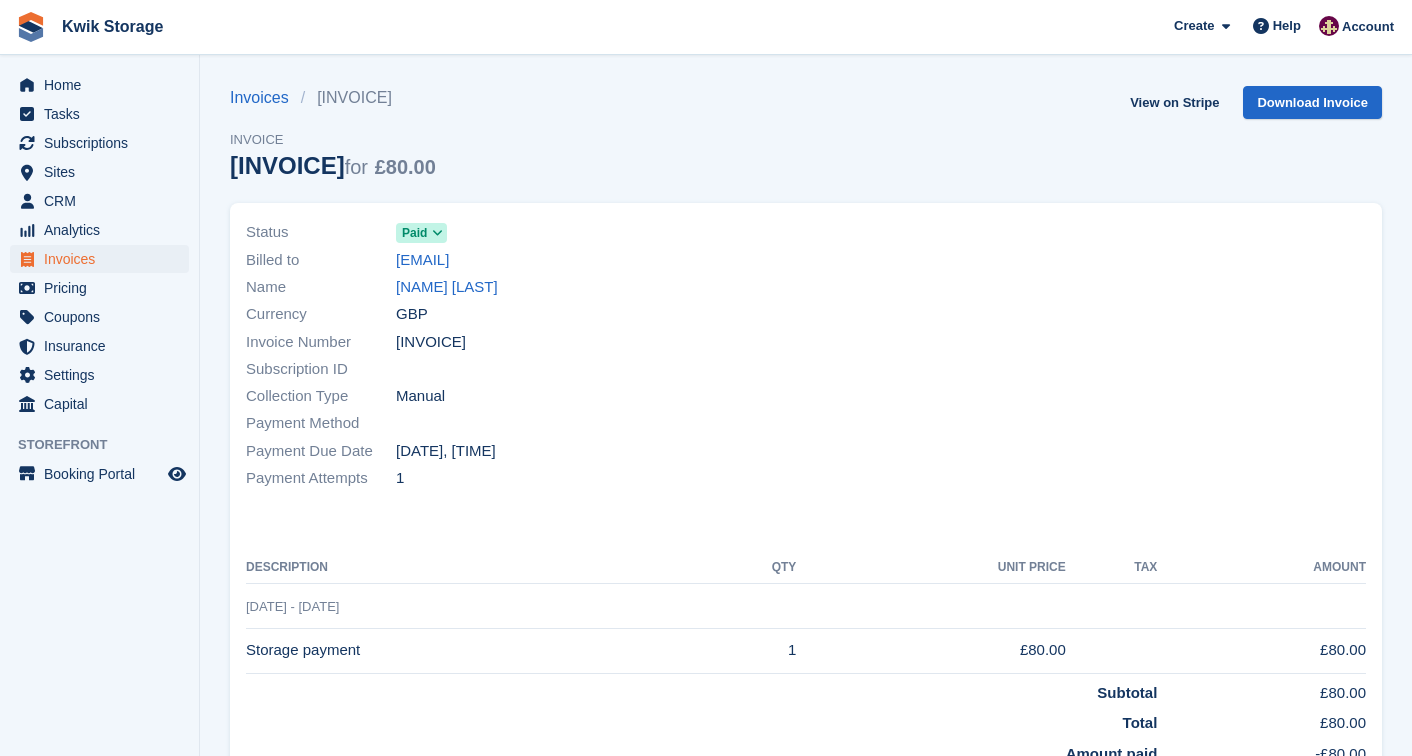 scroll, scrollTop: 0, scrollLeft: 0, axis: both 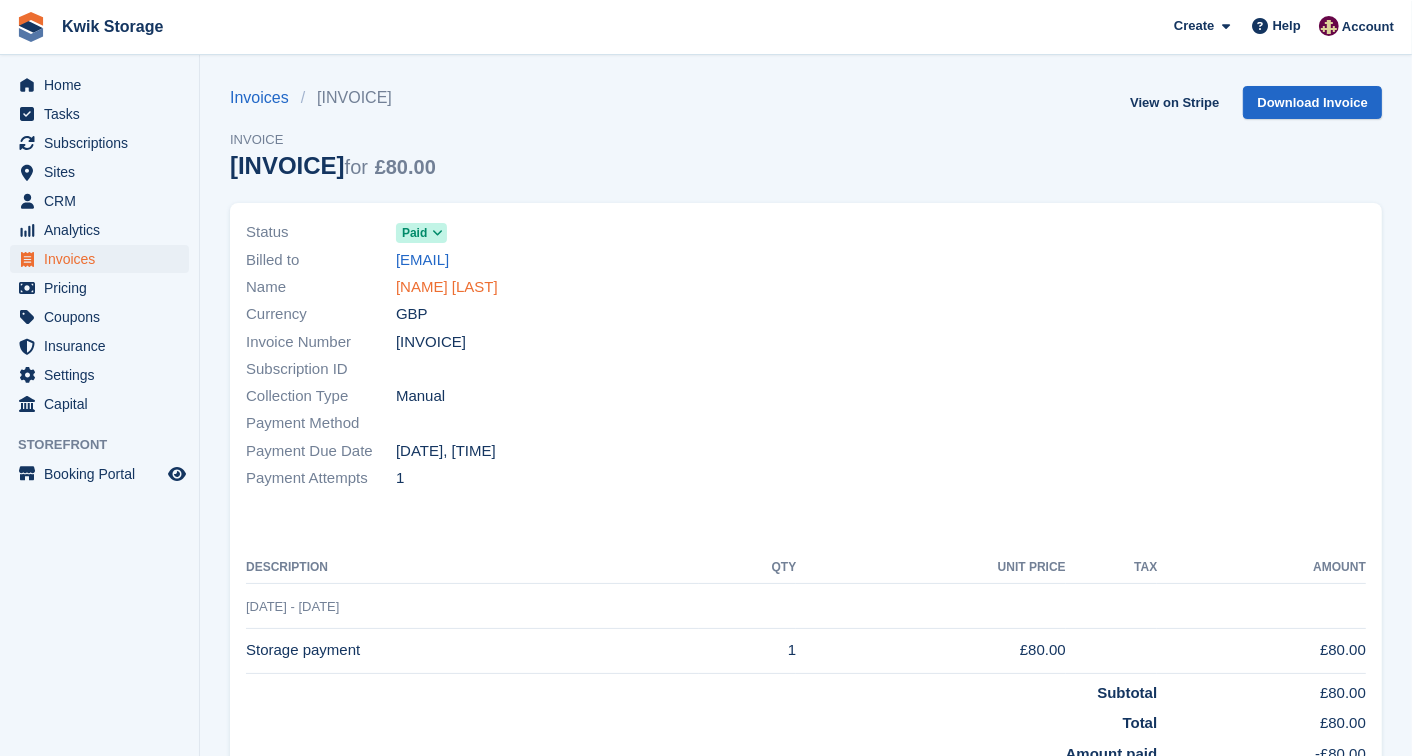 click on "[NAME] [LAST]" at bounding box center [447, 287] 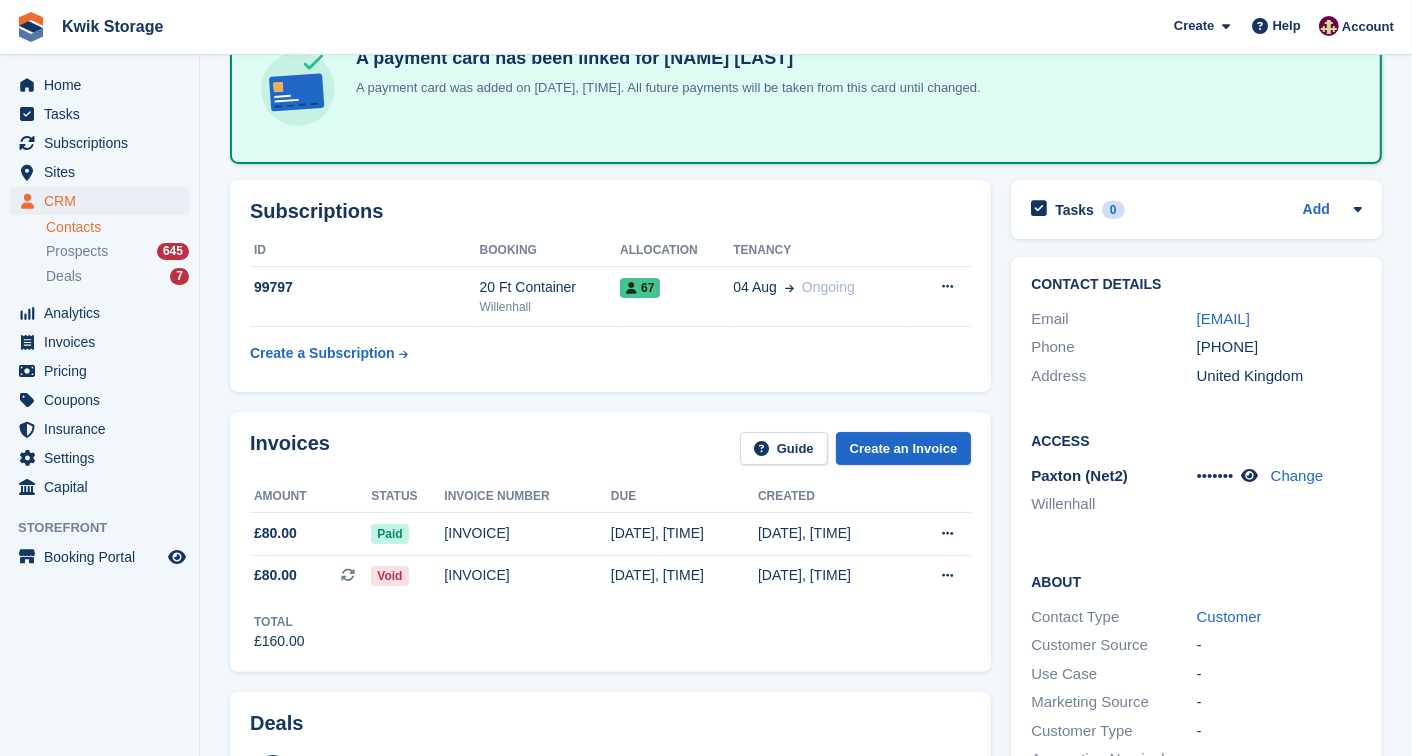 scroll, scrollTop: 177, scrollLeft: 0, axis: vertical 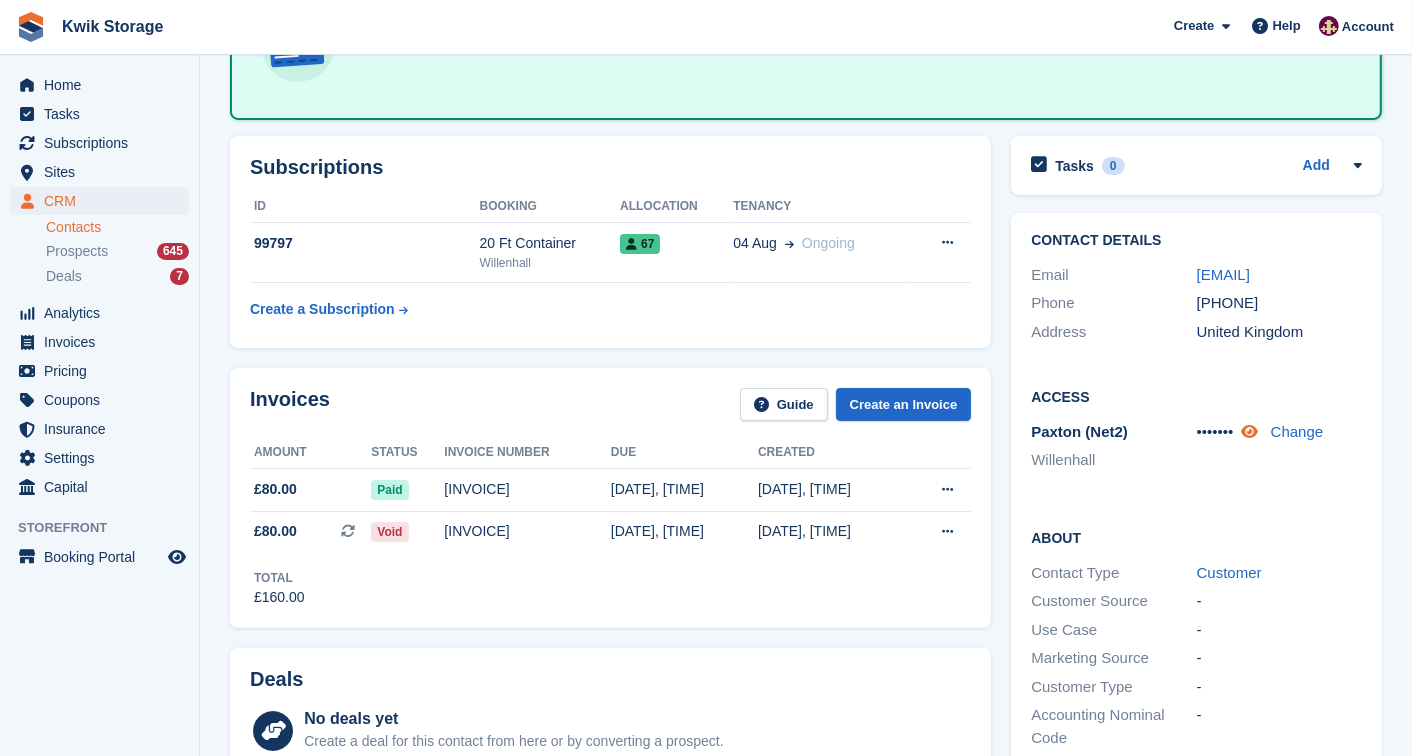 click at bounding box center (1250, 431) 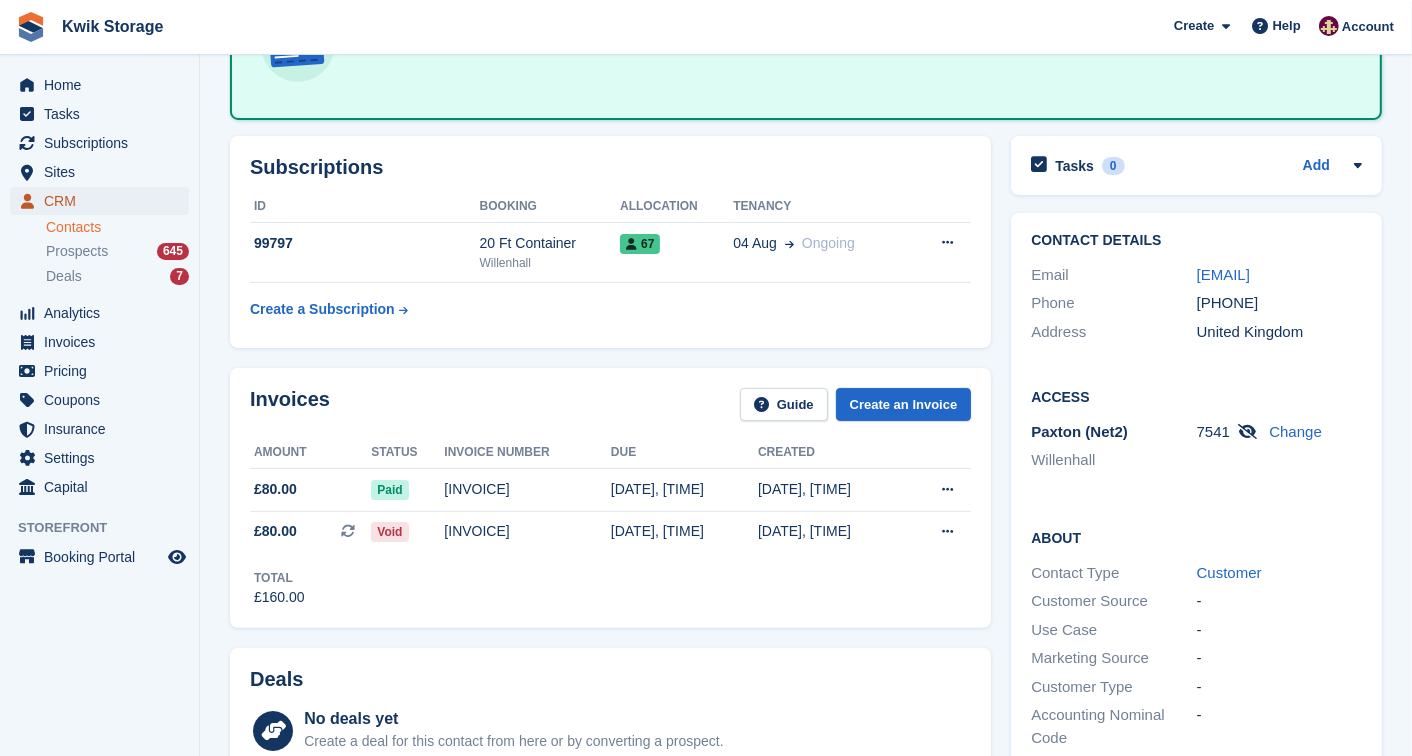 click on "CRM" at bounding box center [104, 201] 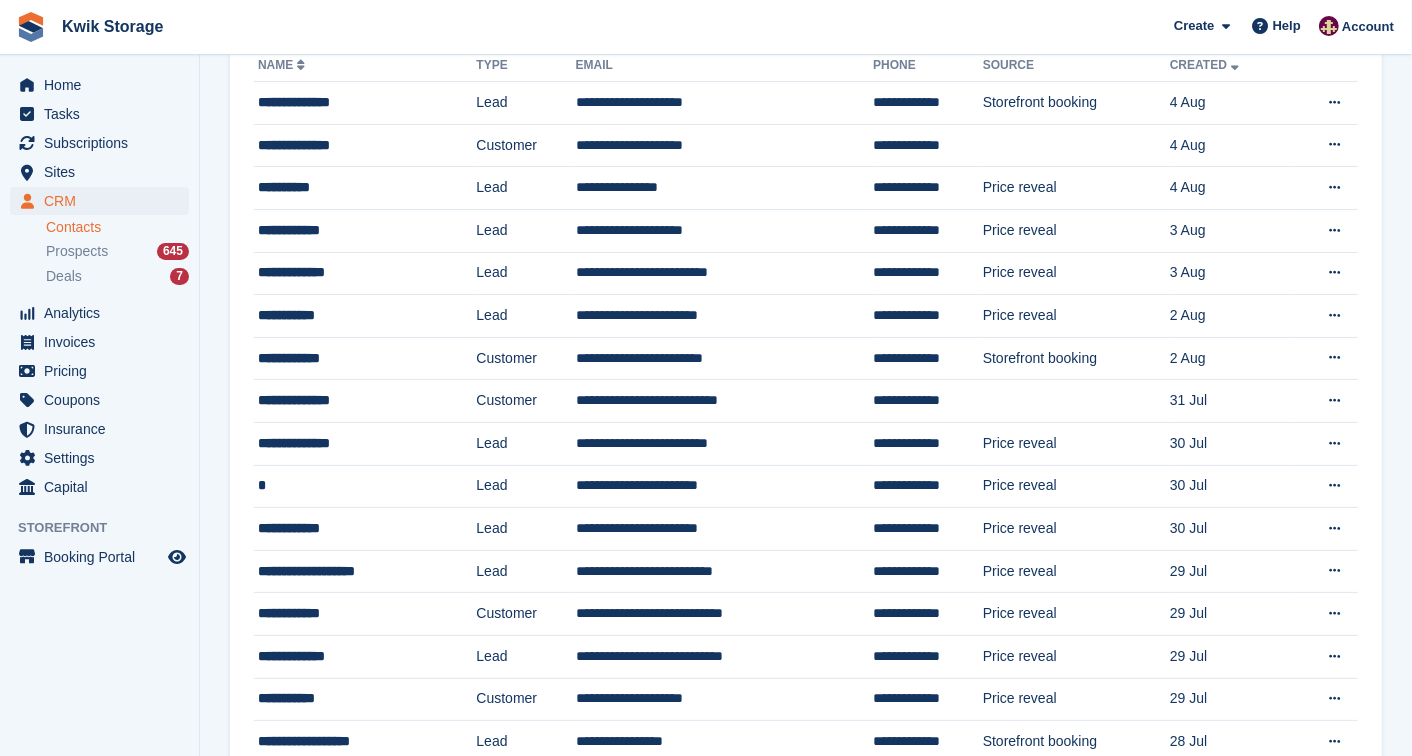 scroll, scrollTop: 0, scrollLeft: 0, axis: both 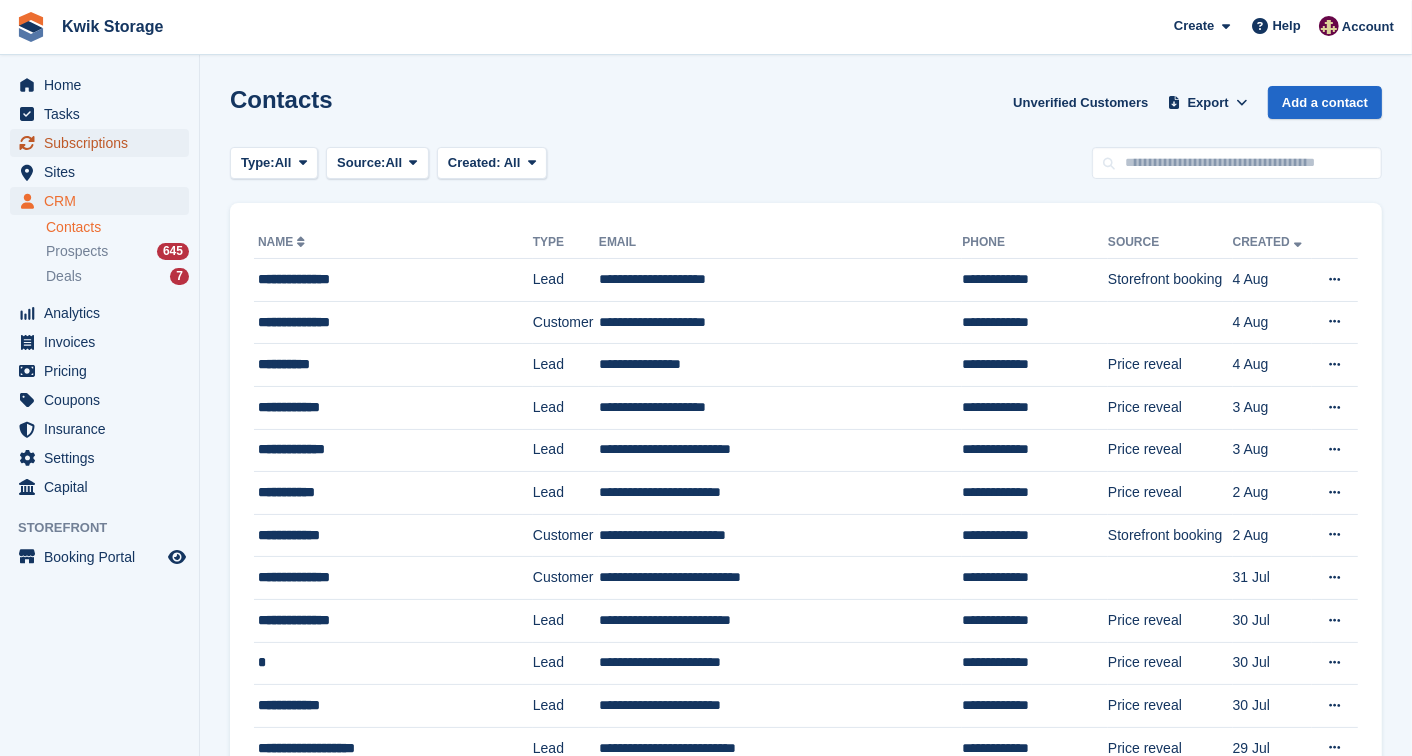 click on "Subscriptions" at bounding box center [104, 143] 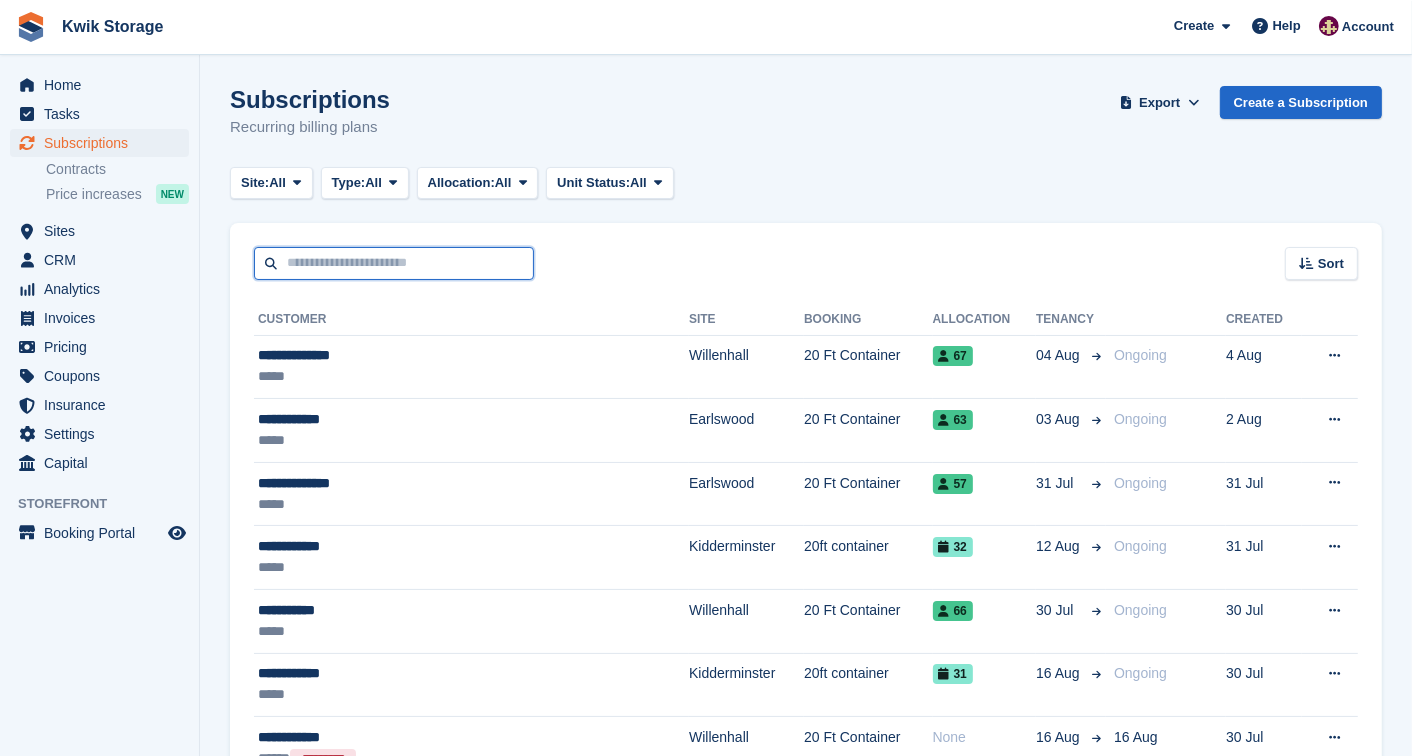 click at bounding box center [394, 263] 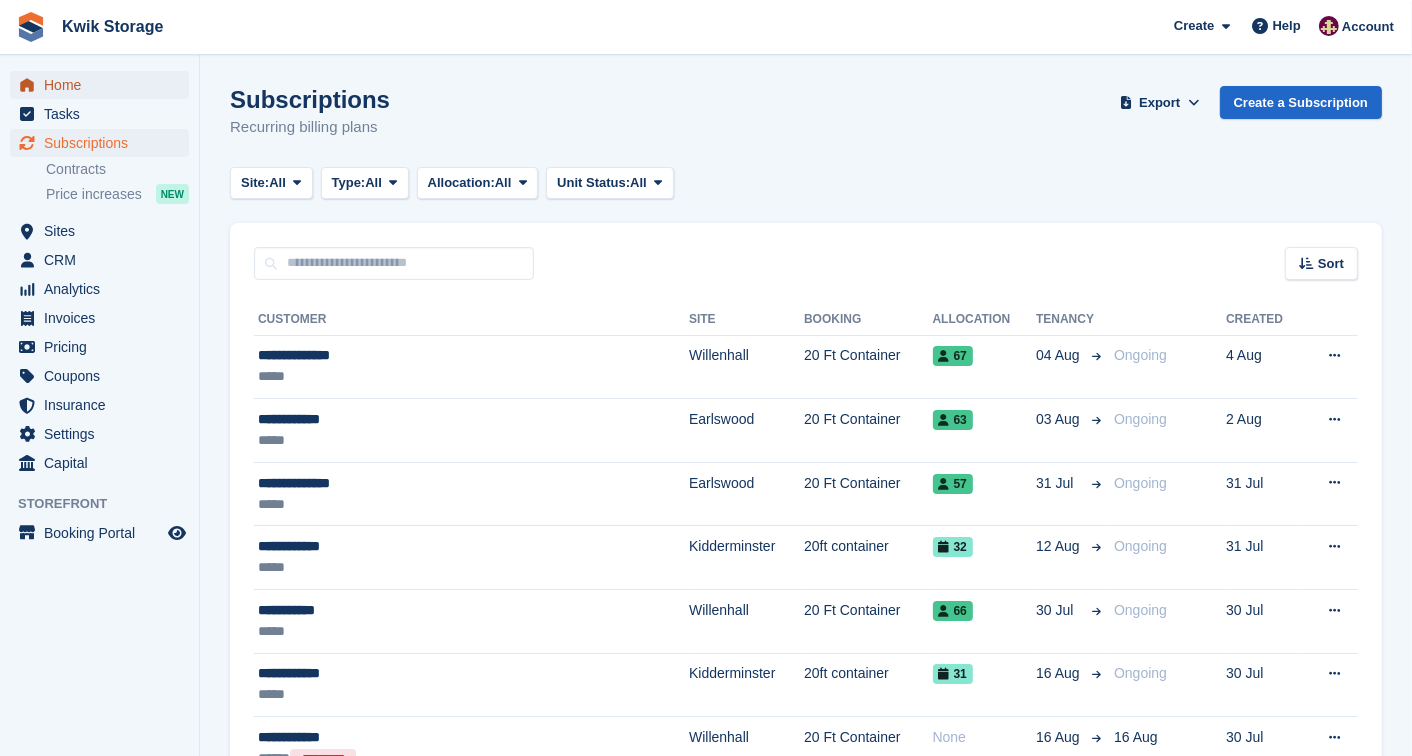 click on "Home" at bounding box center [104, 85] 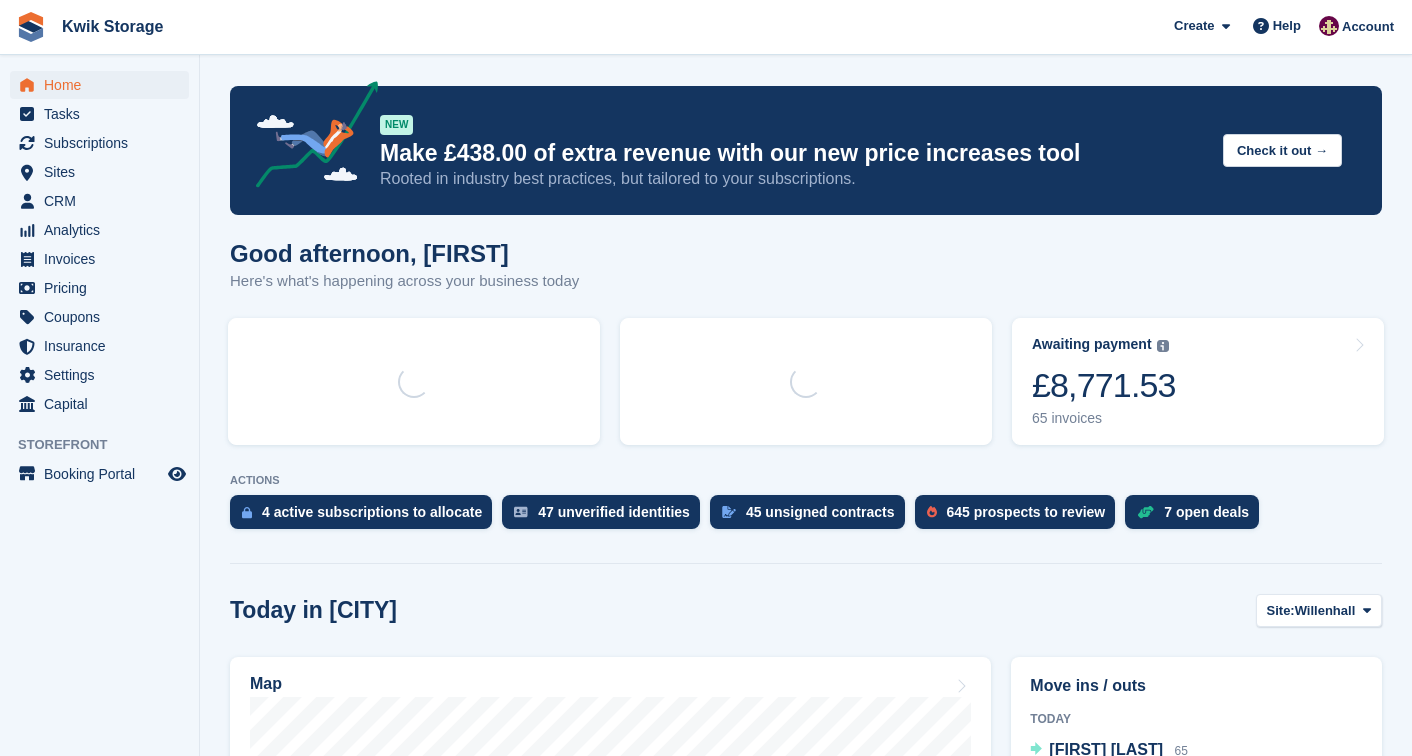 scroll, scrollTop: 0, scrollLeft: 0, axis: both 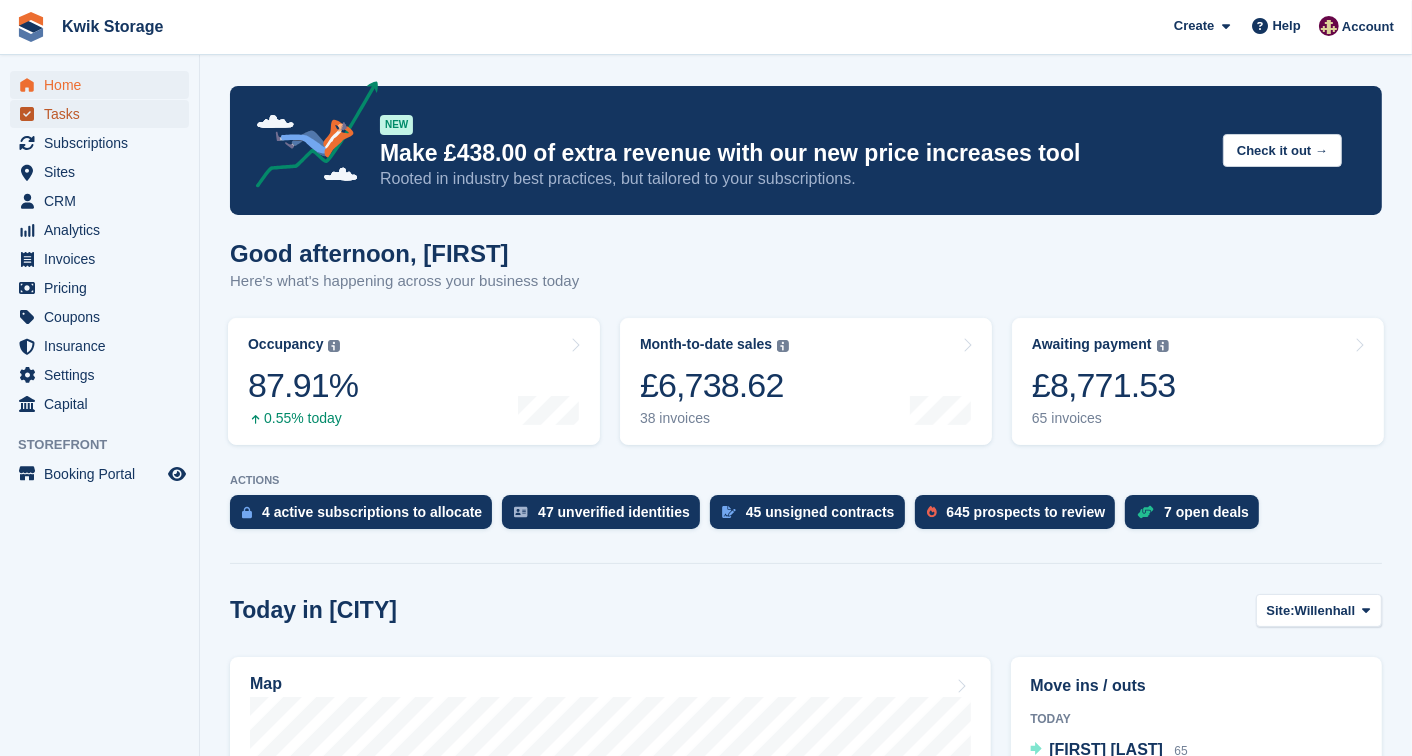 drag, startPoint x: 0, startPoint y: 0, endPoint x: 143, endPoint y: 98, distance: 173.35802 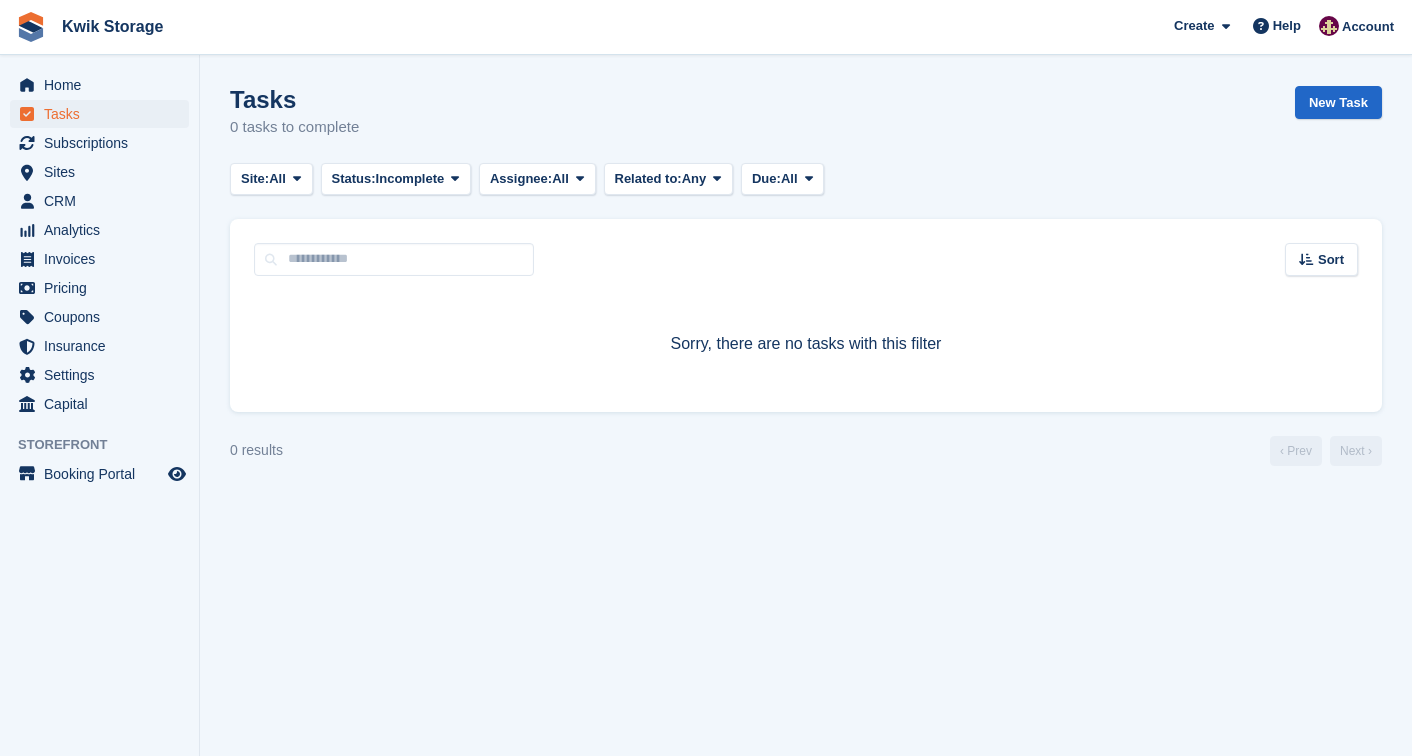 scroll, scrollTop: 0, scrollLeft: 0, axis: both 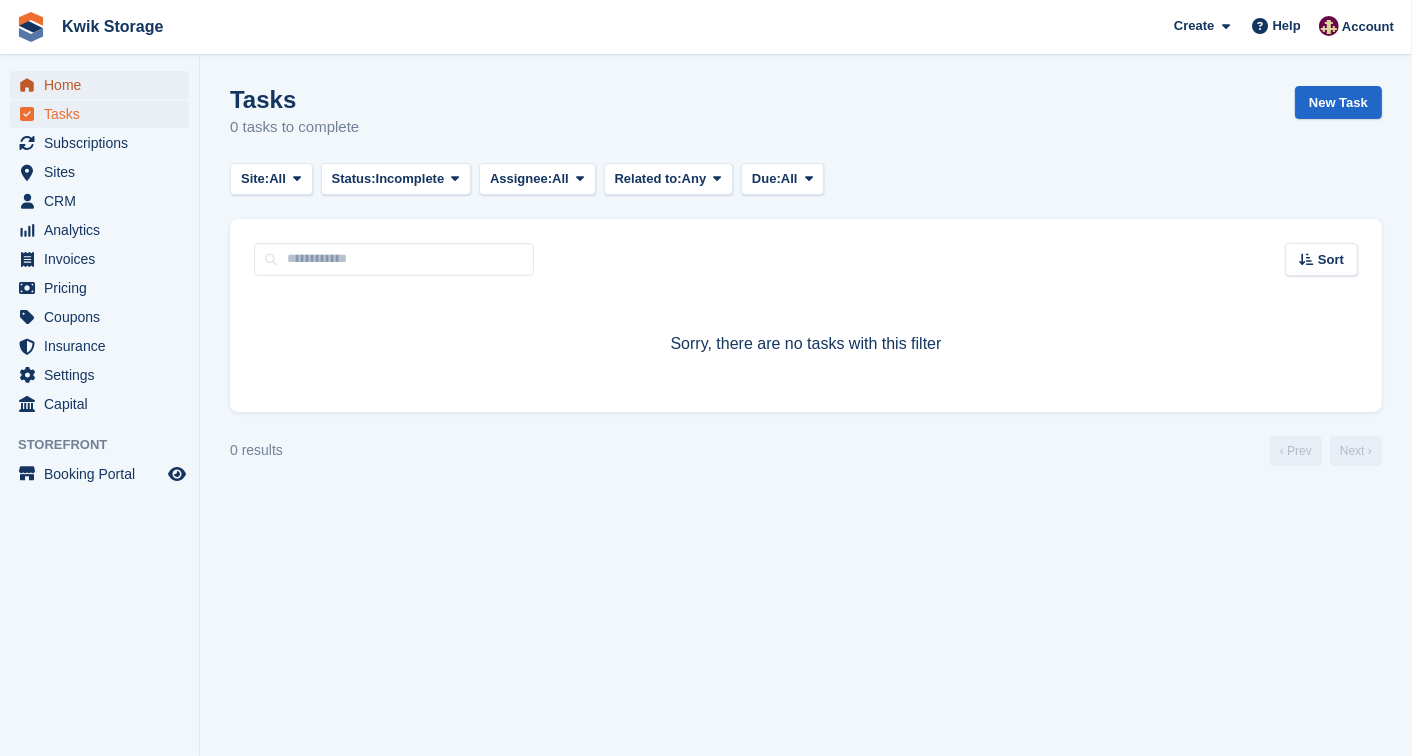 click on "Home" at bounding box center (104, 85) 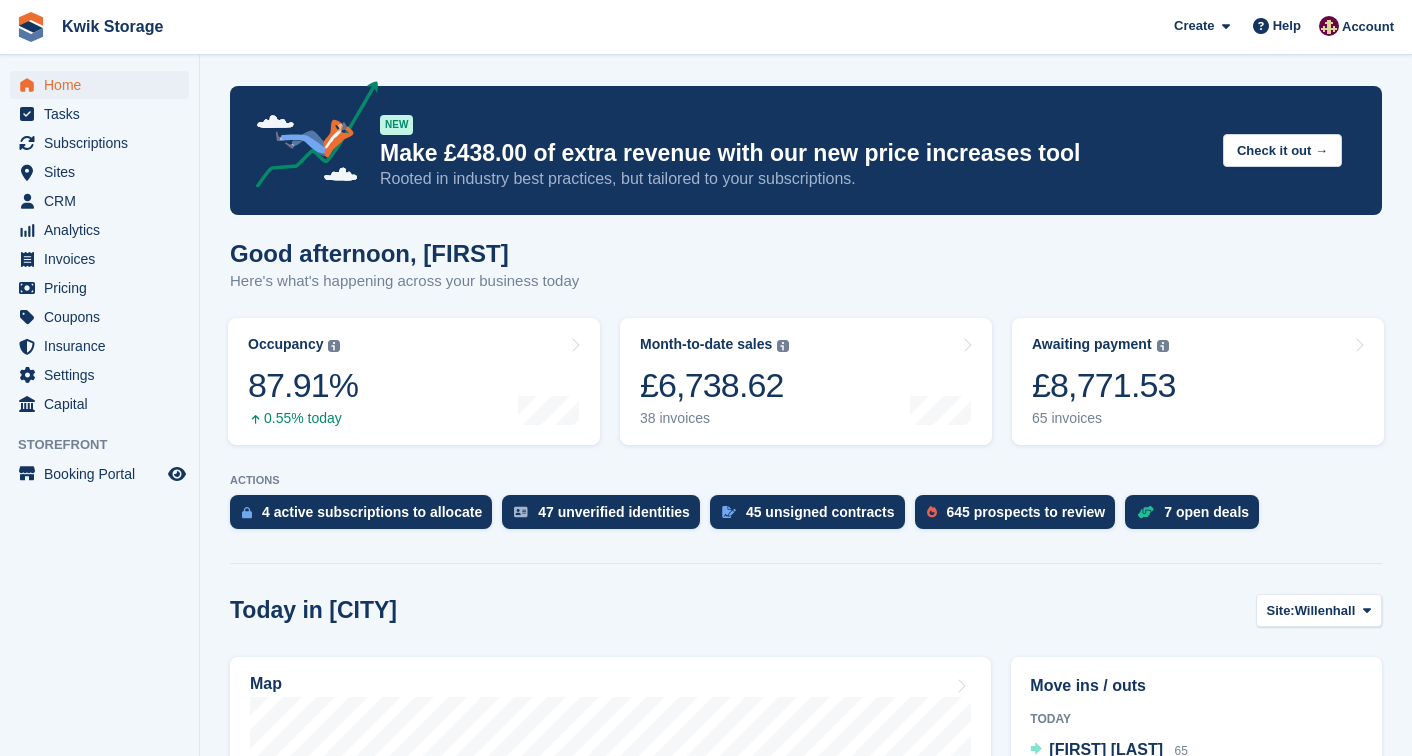 scroll, scrollTop: 0, scrollLeft: 0, axis: both 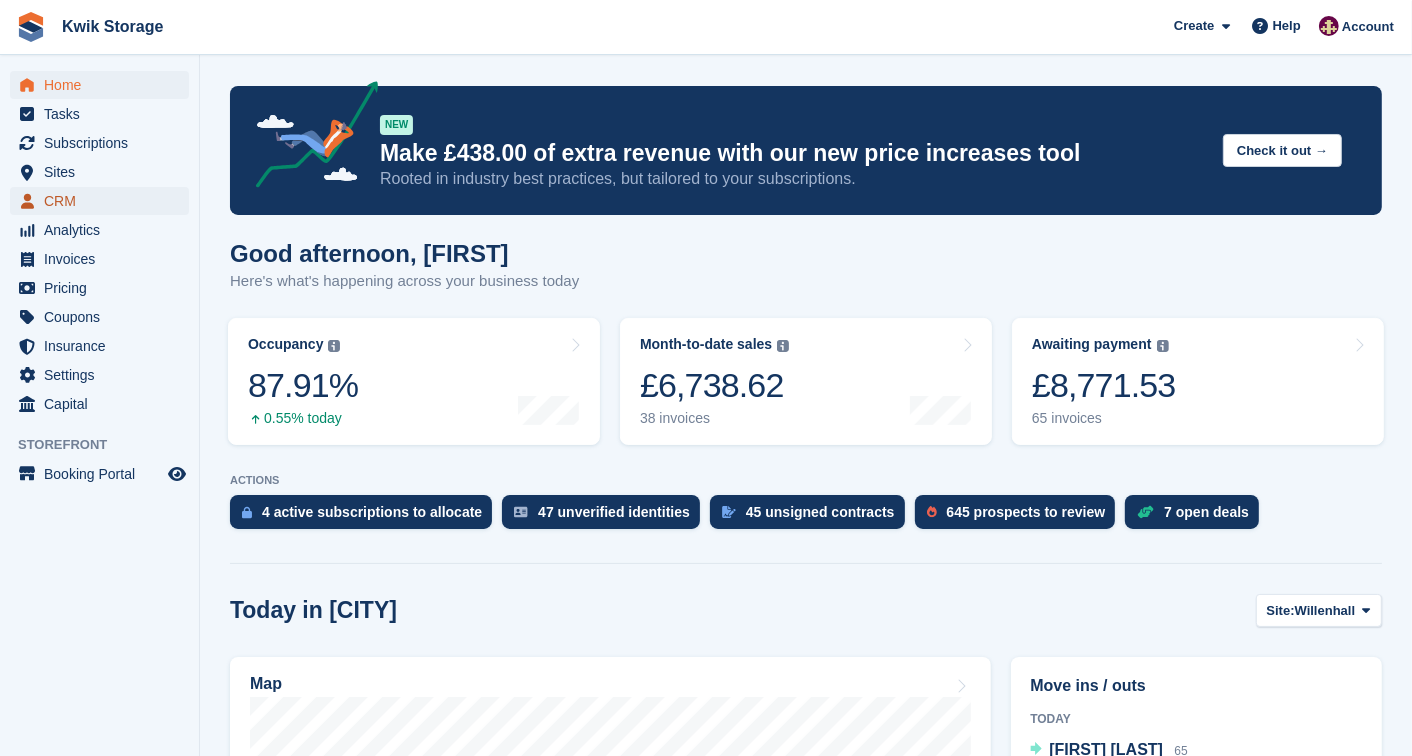 click on "CRM" at bounding box center (104, 201) 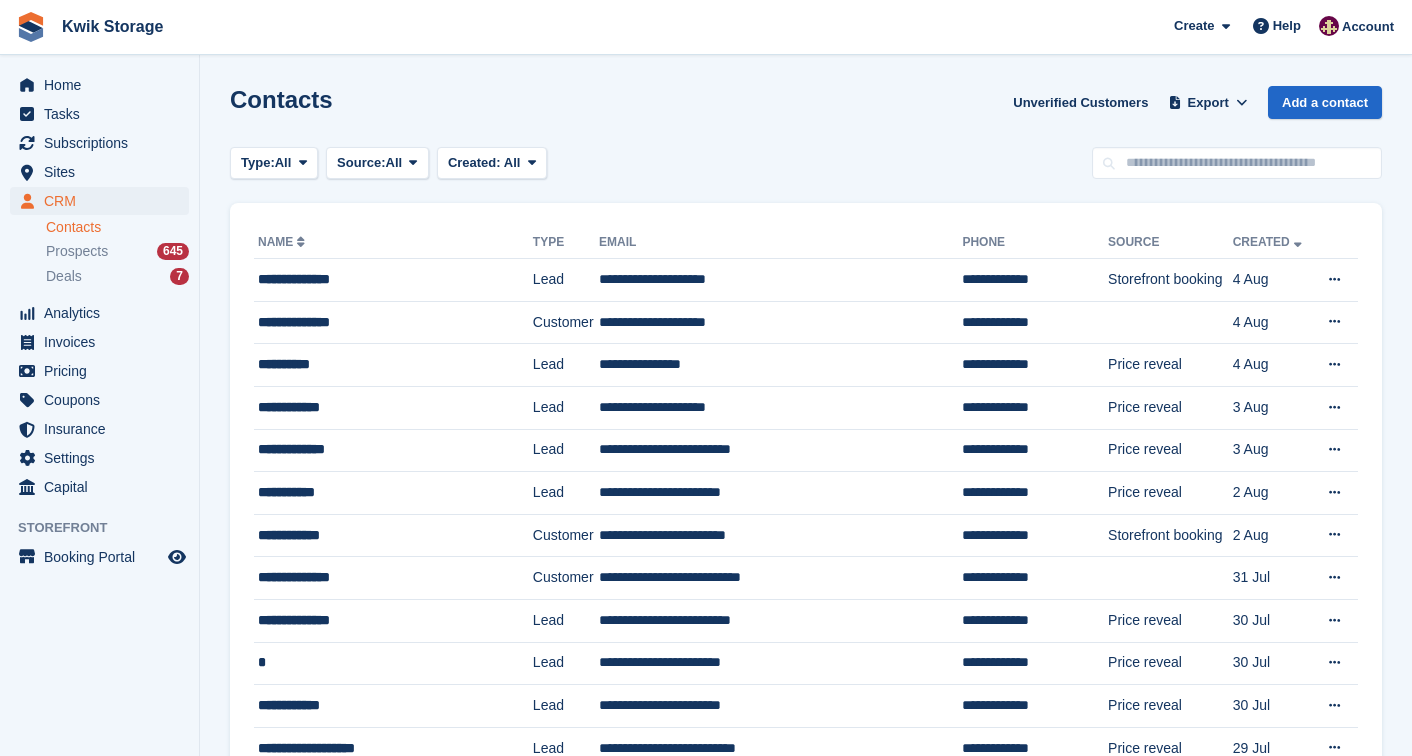 scroll, scrollTop: 0, scrollLeft: 0, axis: both 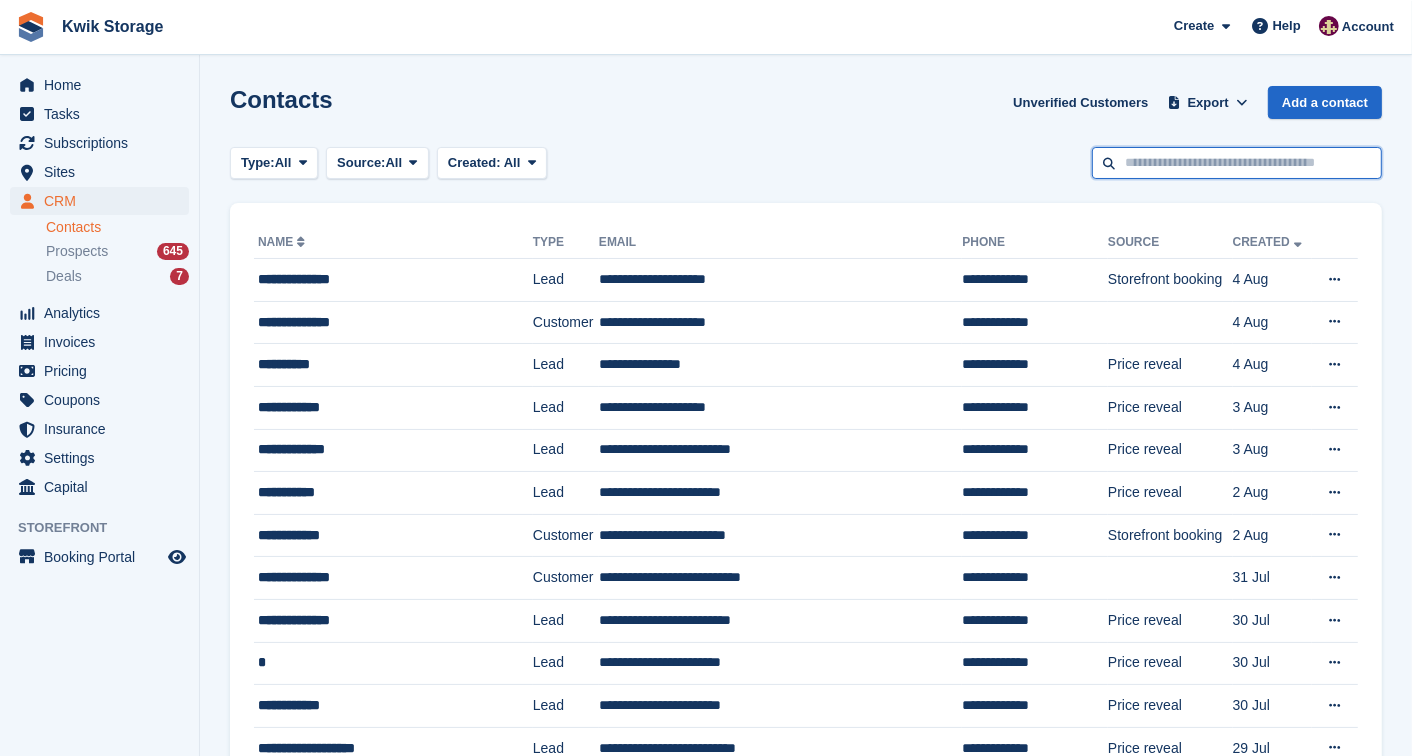 click at bounding box center (1237, 163) 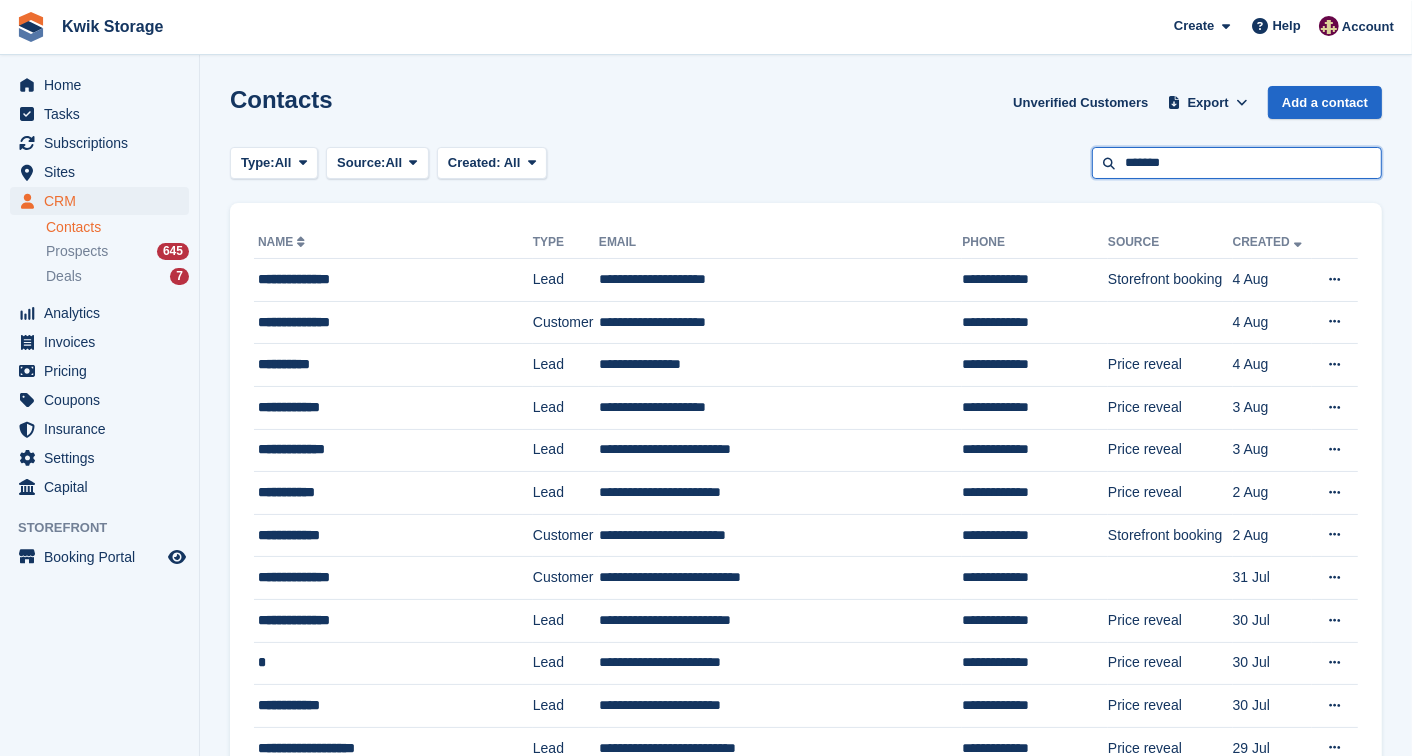 type on "*******" 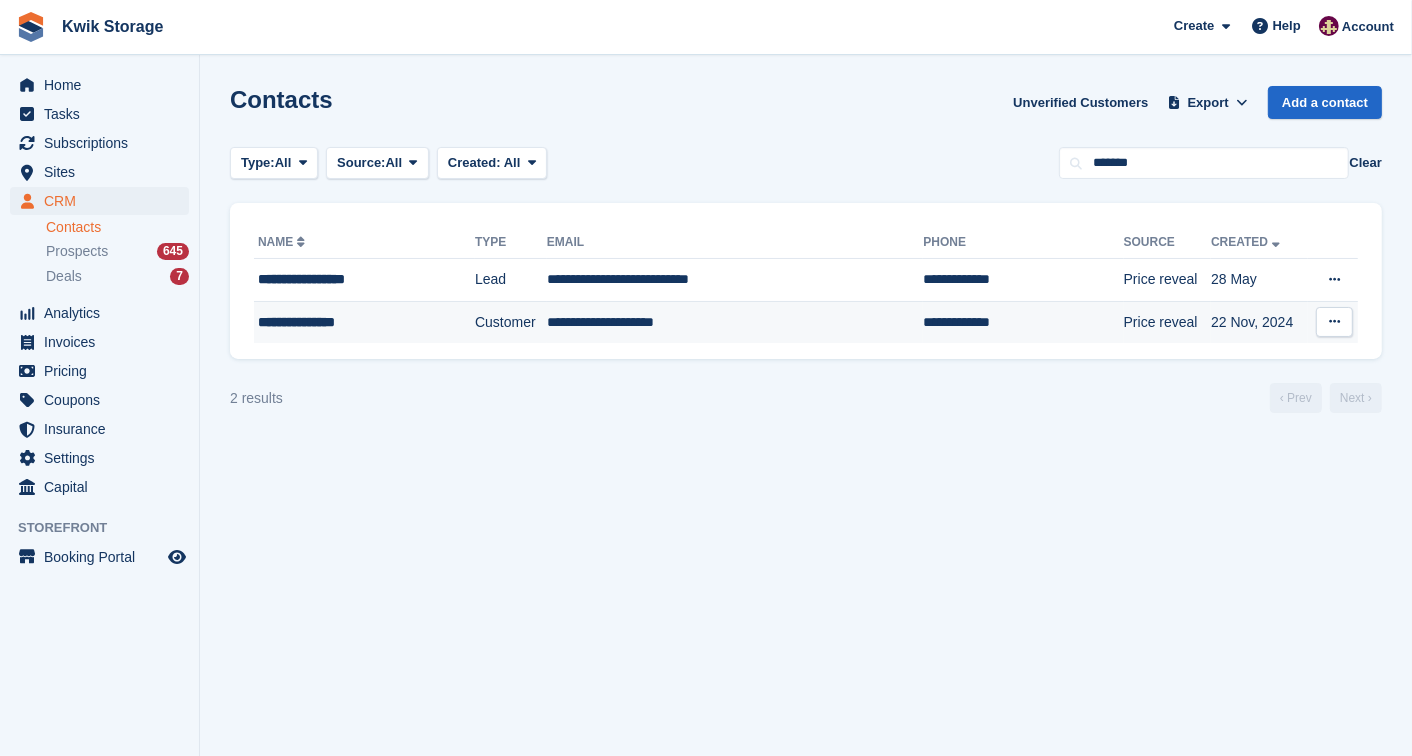 click on "**********" at bounding box center [1023, 322] 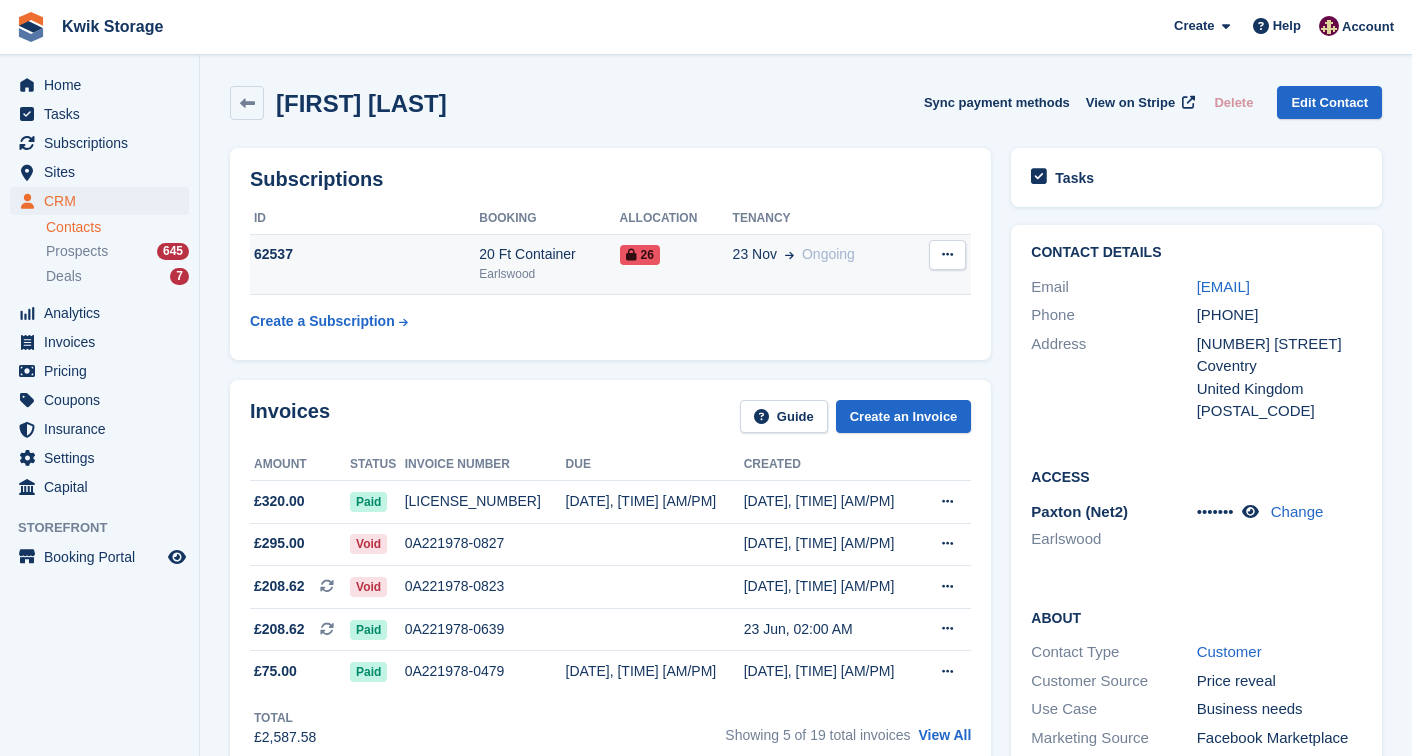 scroll, scrollTop: 0, scrollLeft: 0, axis: both 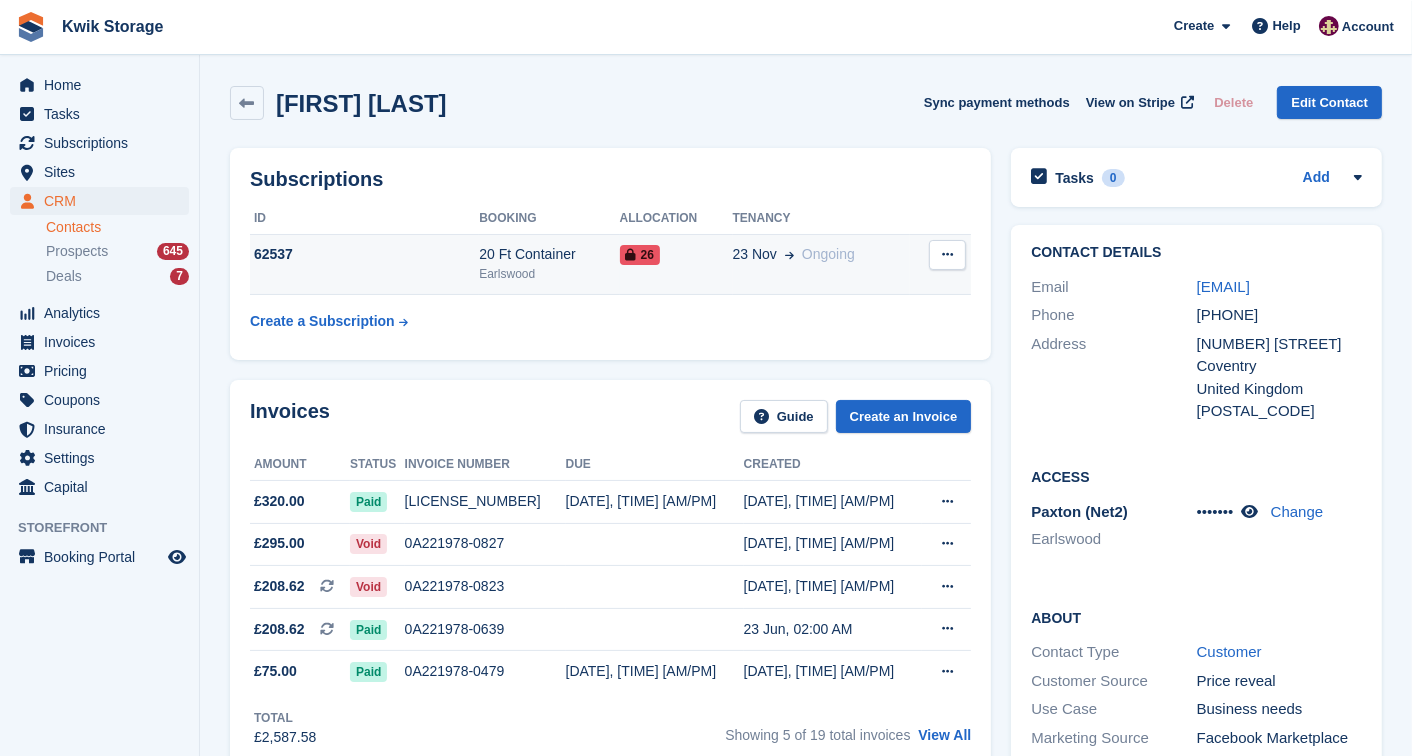 click on "Cancel subscription" at bounding box center [940, 264] 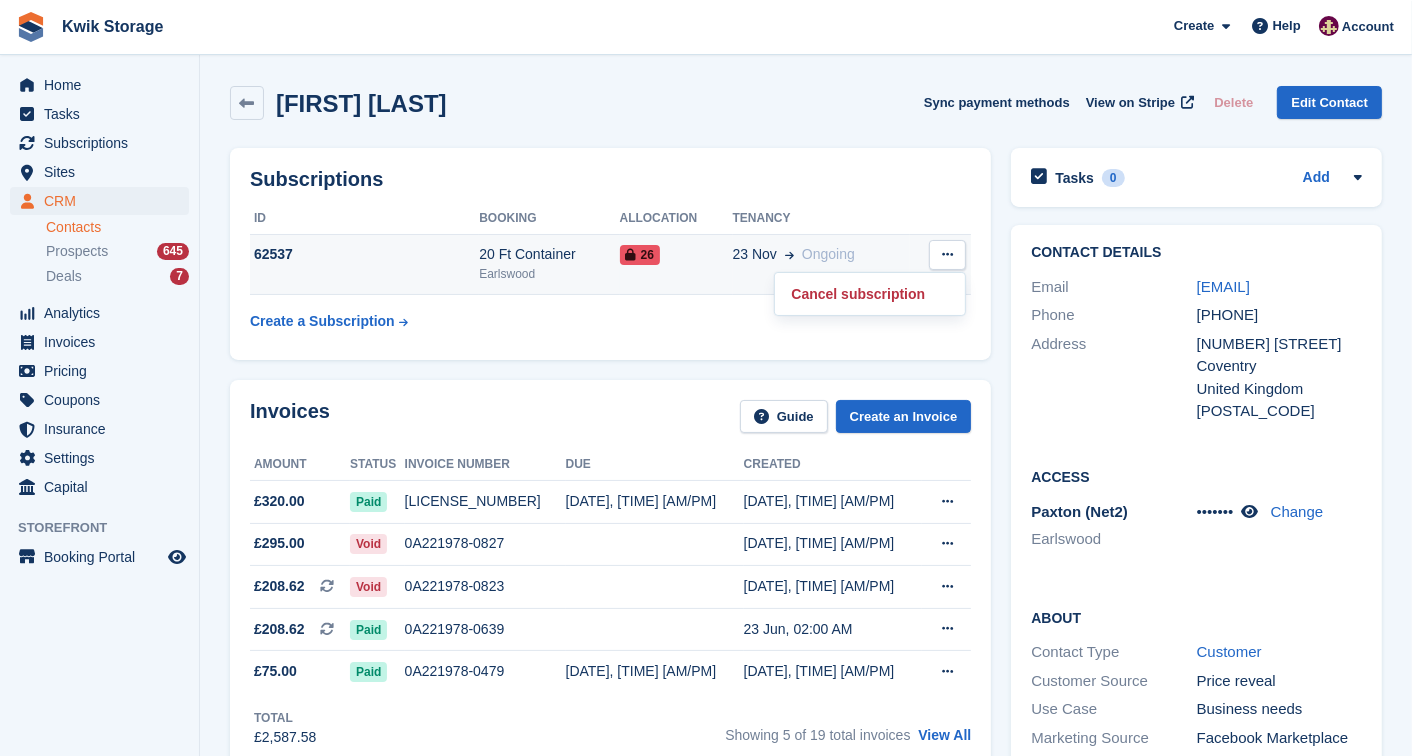 click on "23 Nov
Ongoing" at bounding box center (822, 264) 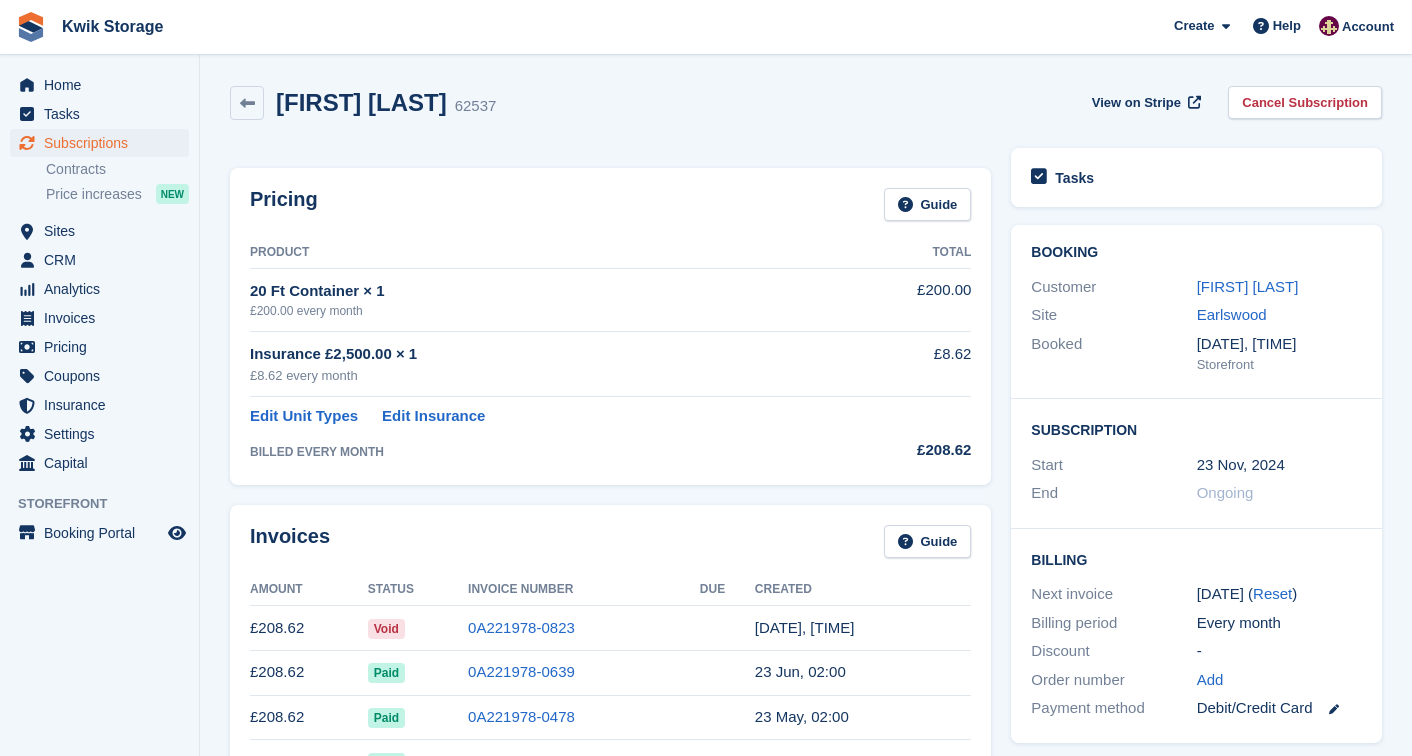 scroll, scrollTop: 0, scrollLeft: 0, axis: both 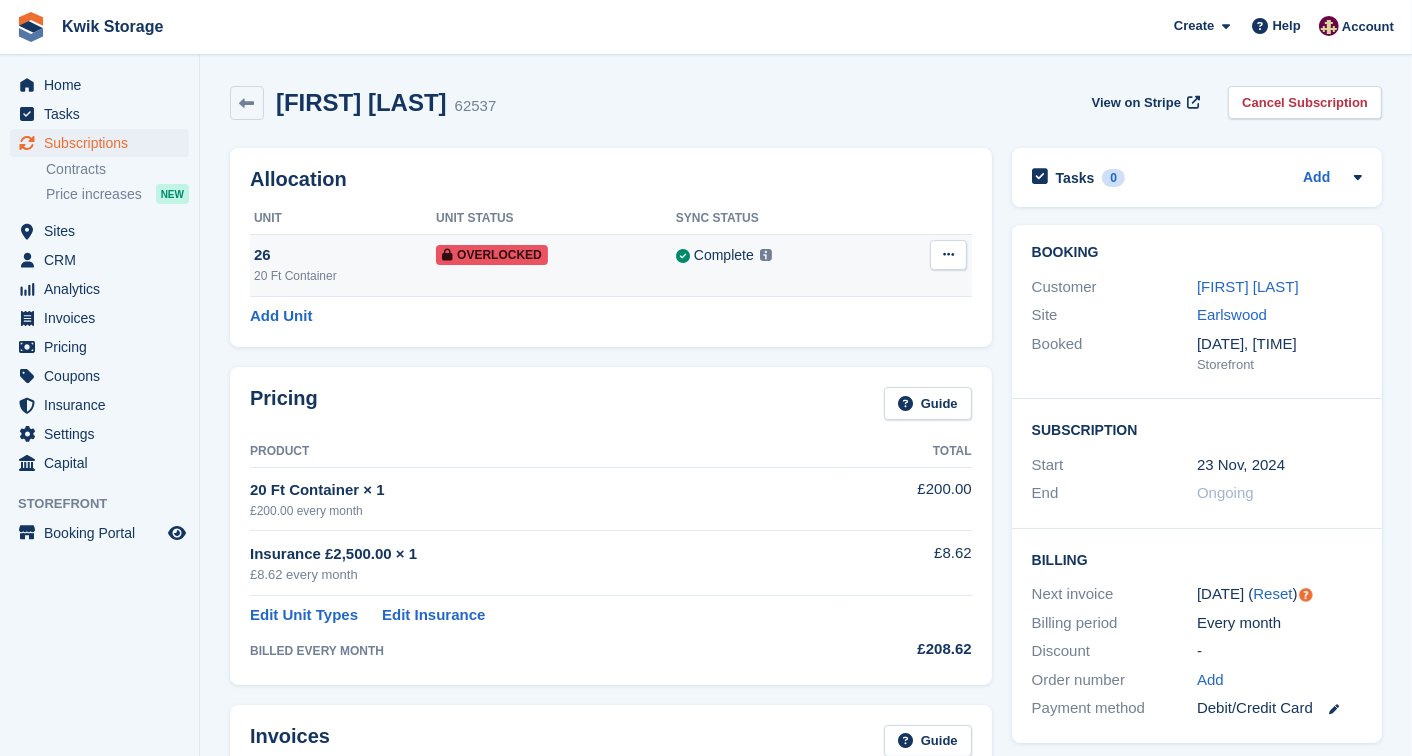 click at bounding box center [948, 254] 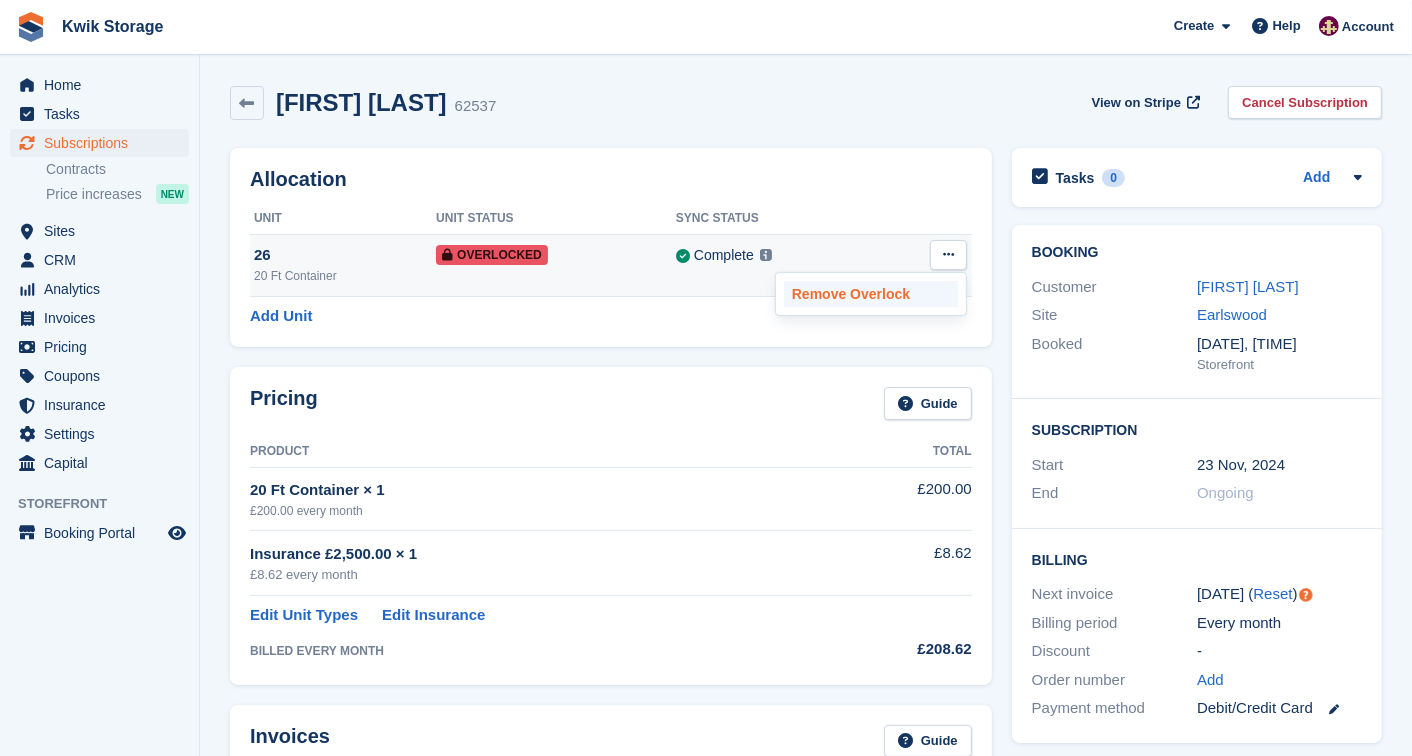 click on "Remove Overlock" at bounding box center (871, 294) 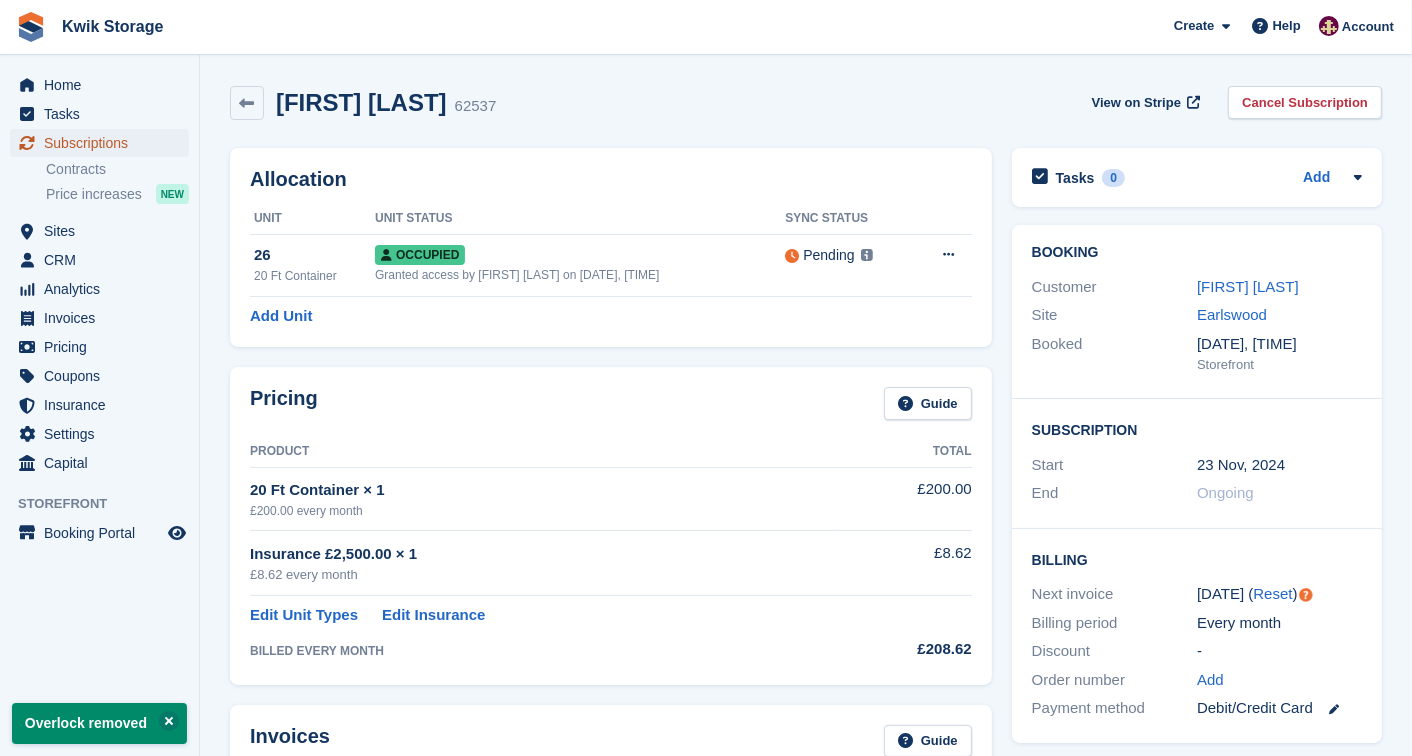 click on "Subscriptions" at bounding box center [104, 143] 